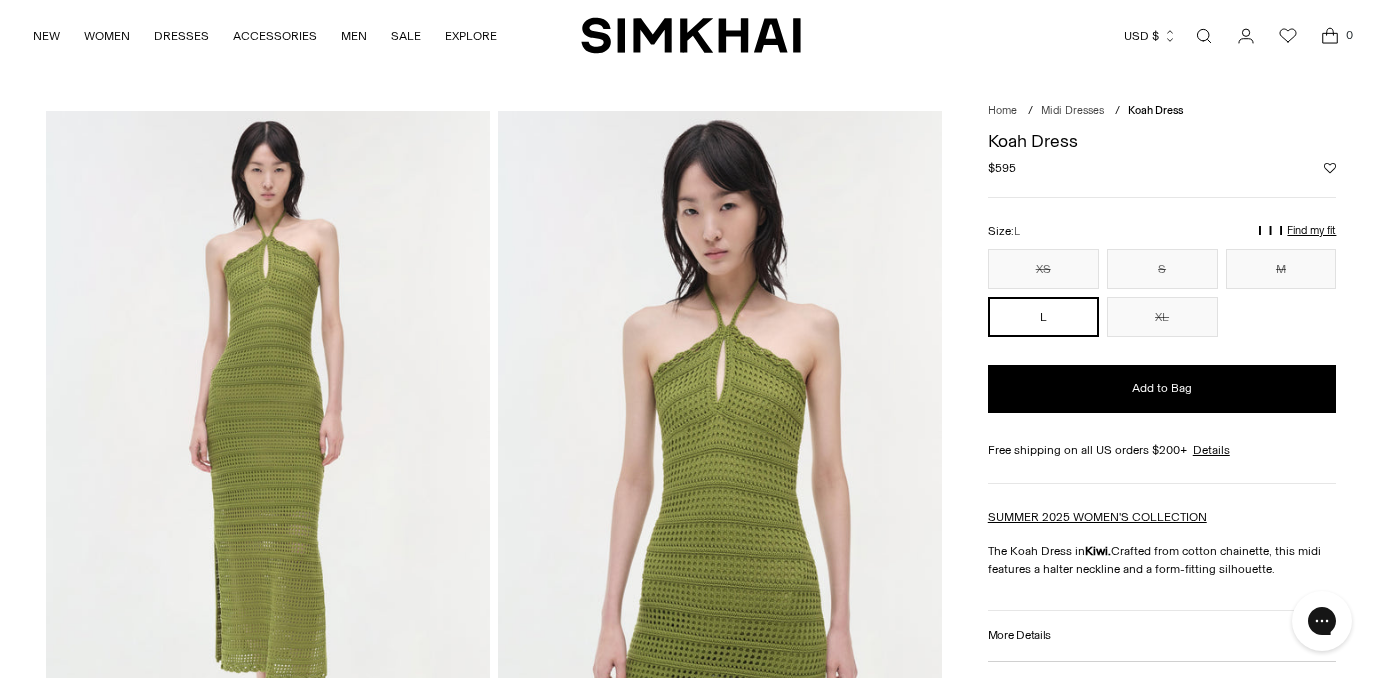 scroll, scrollTop: 0, scrollLeft: 0, axis: both 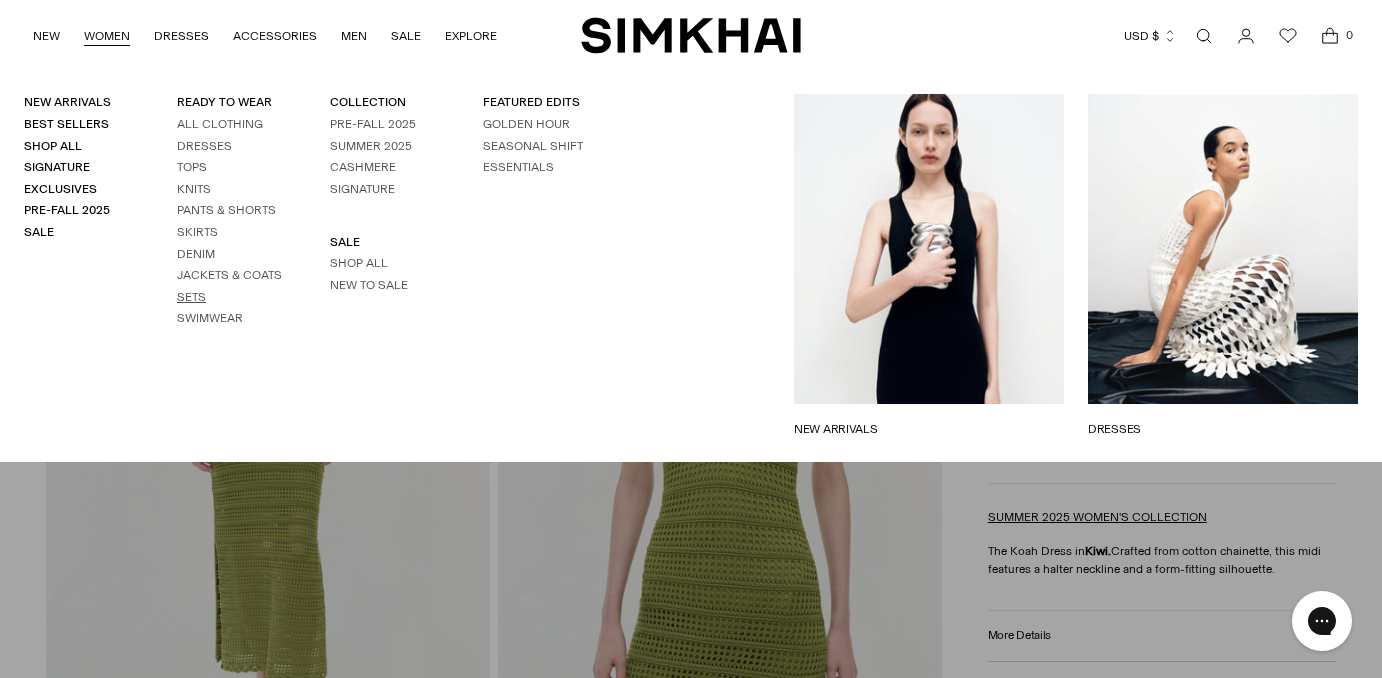click on "Sets" at bounding box center (191, 297) 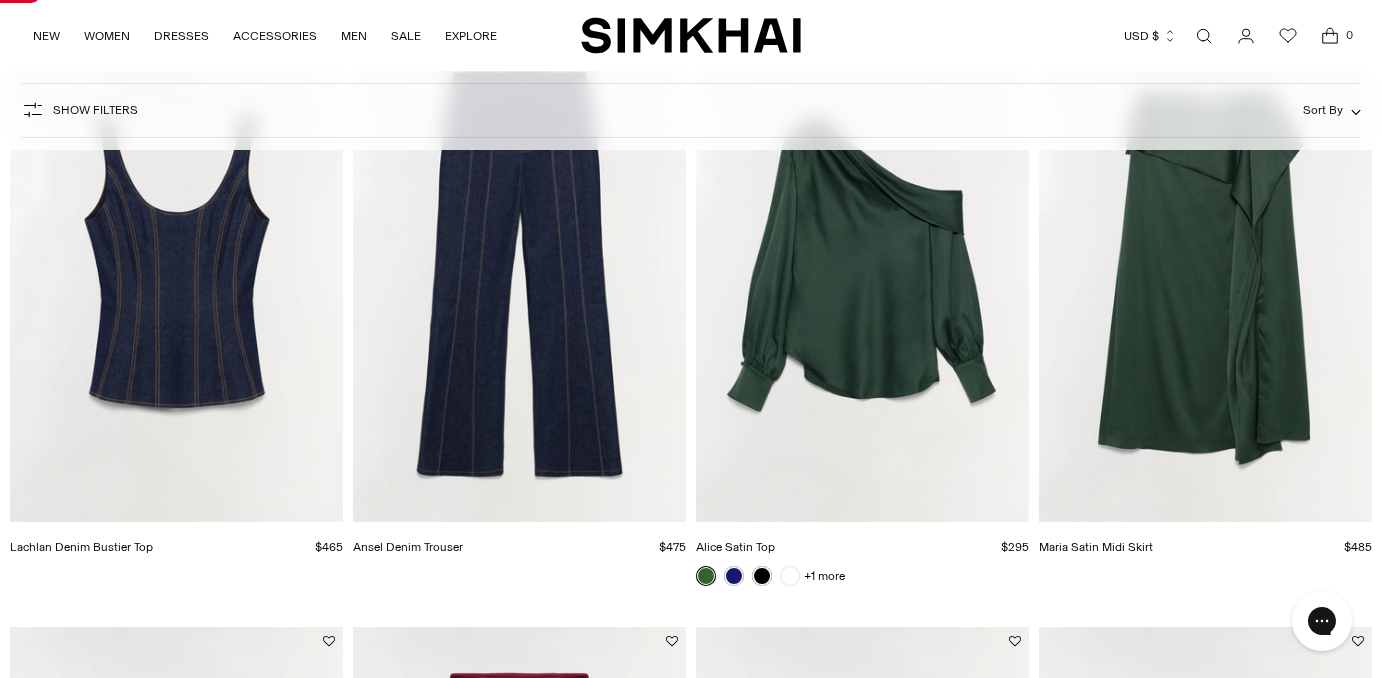 scroll, scrollTop: 2790, scrollLeft: 0, axis: vertical 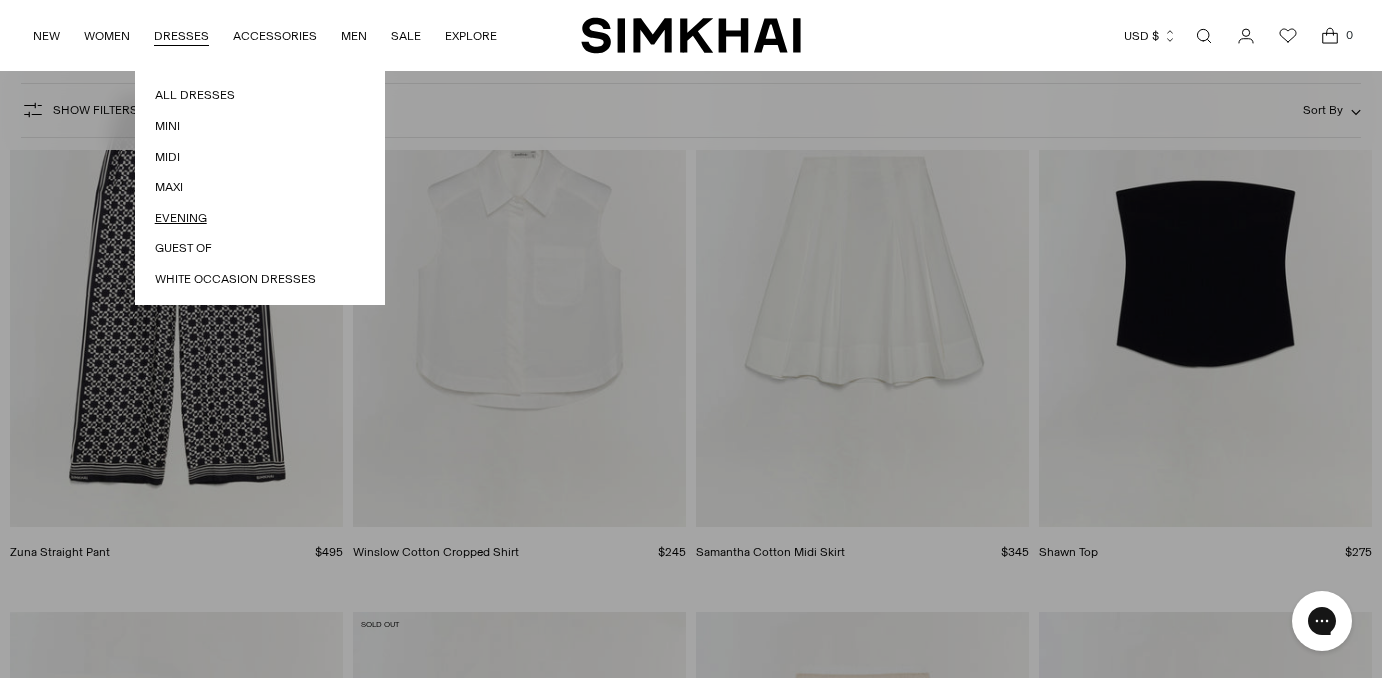click on "Evening" at bounding box center (260, 218) 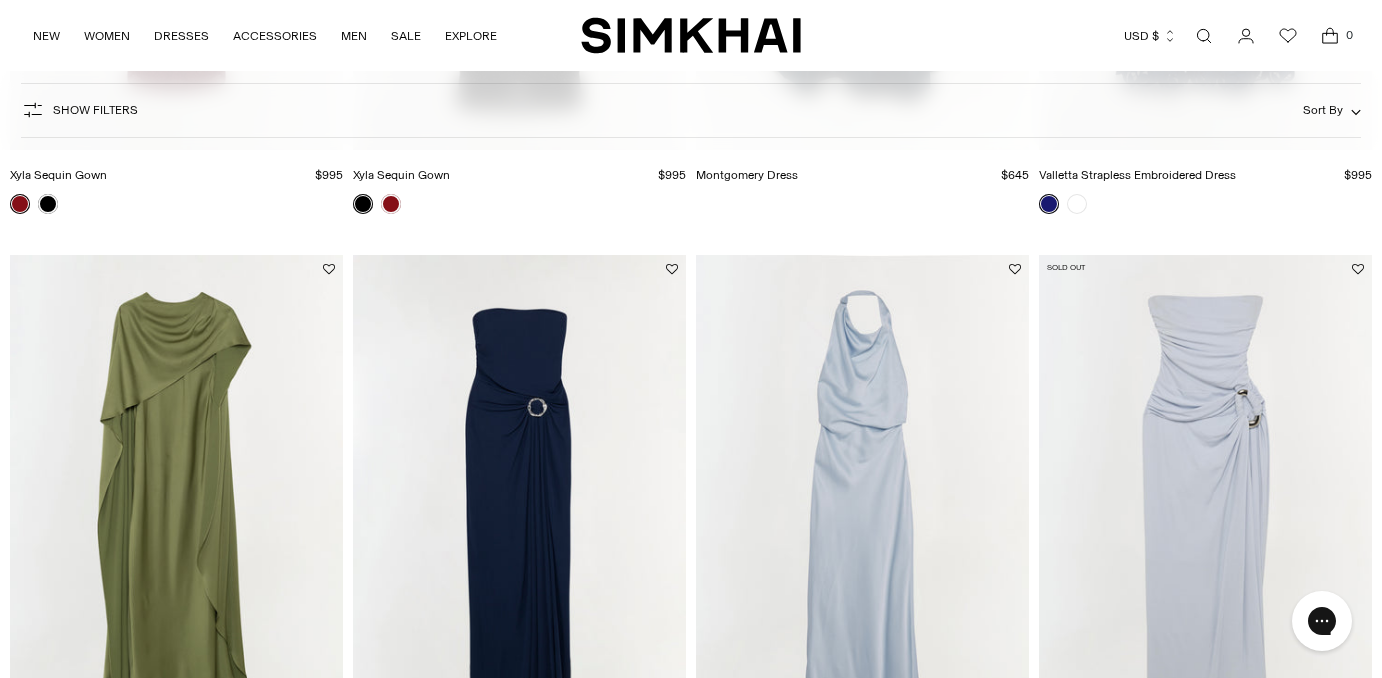 scroll, scrollTop: 764, scrollLeft: 0, axis: vertical 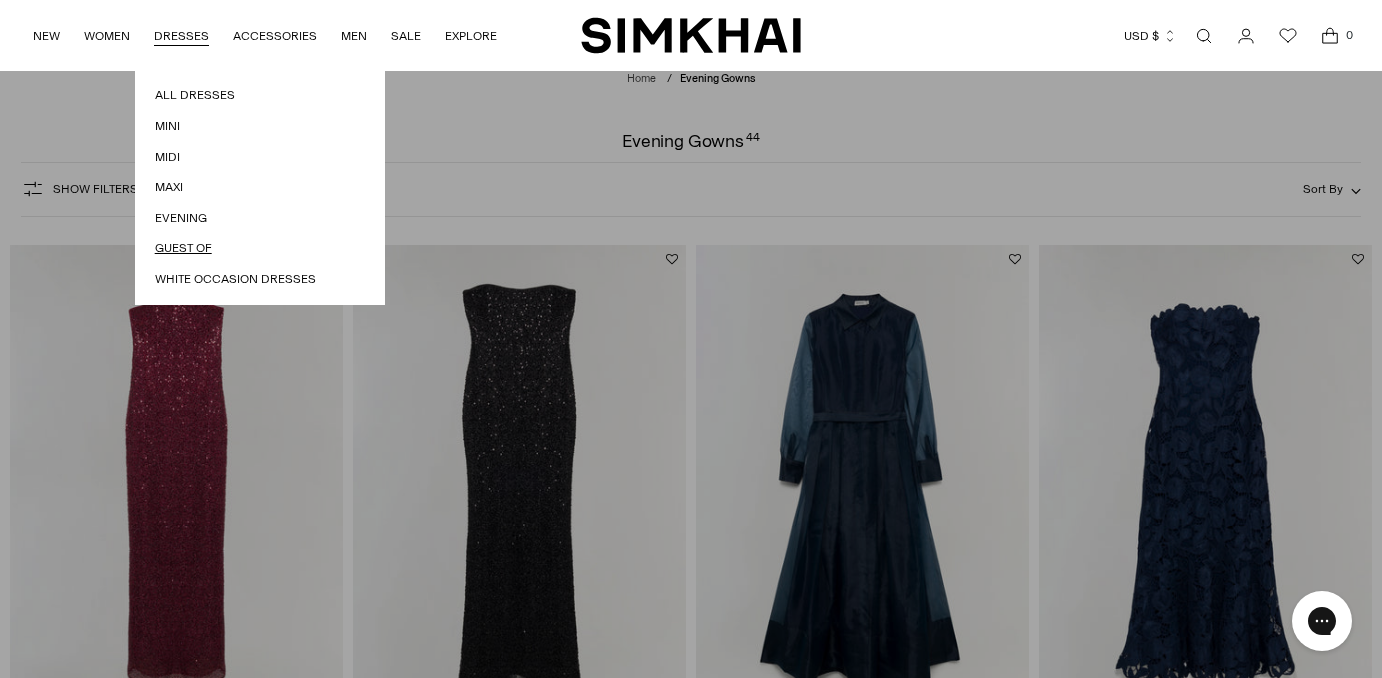 click on "Guest Of" at bounding box center [260, 248] 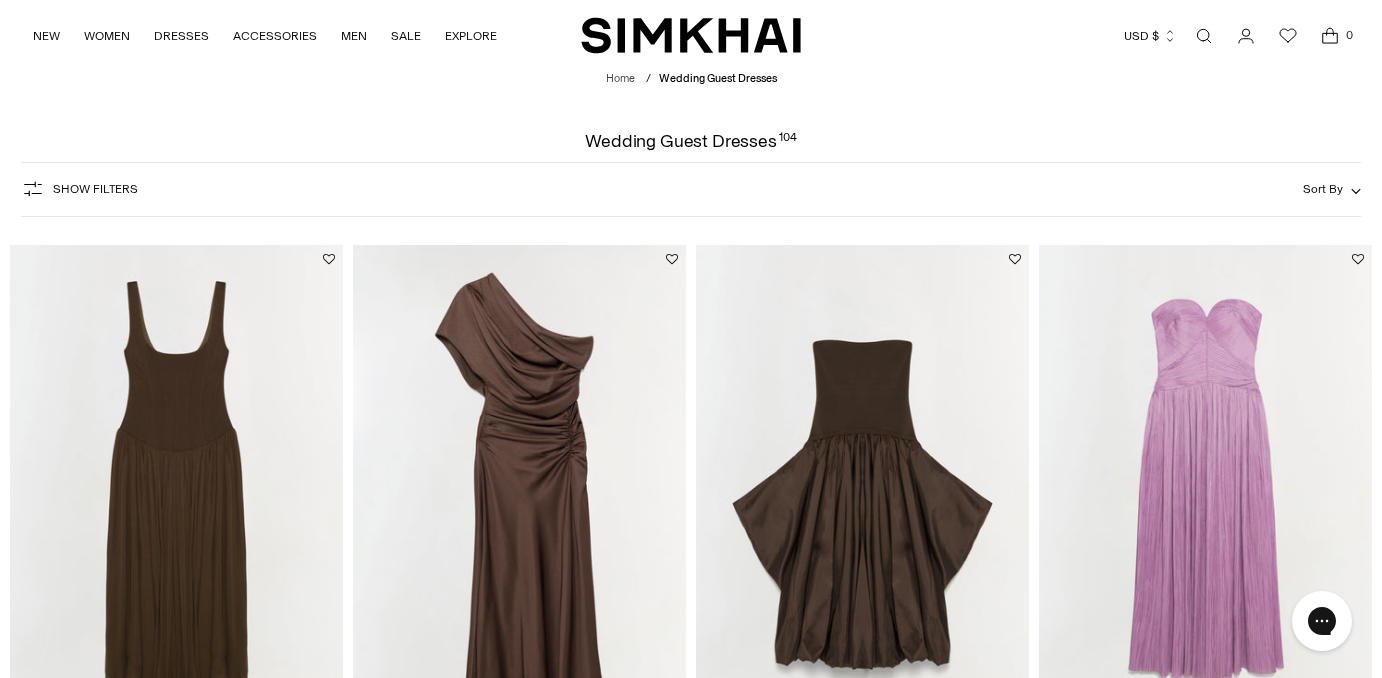 scroll, scrollTop: 201, scrollLeft: 0, axis: vertical 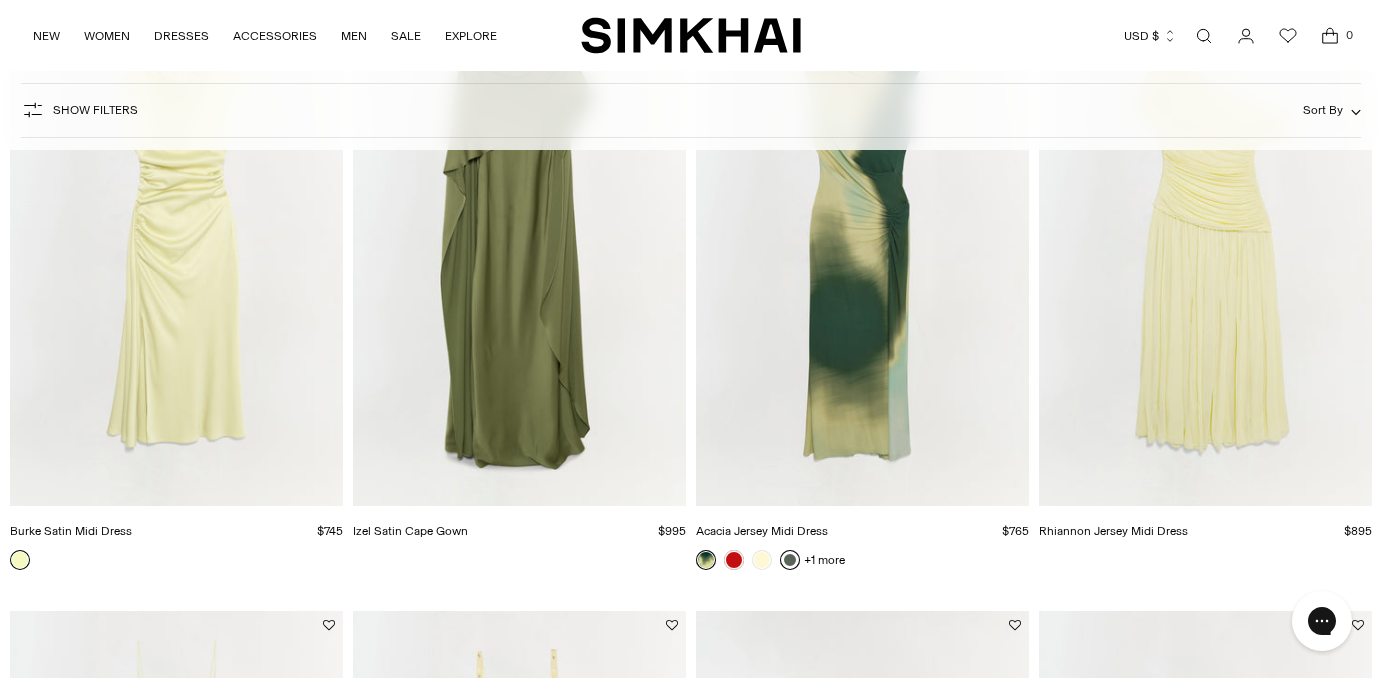 click at bounding box center [790, 560] 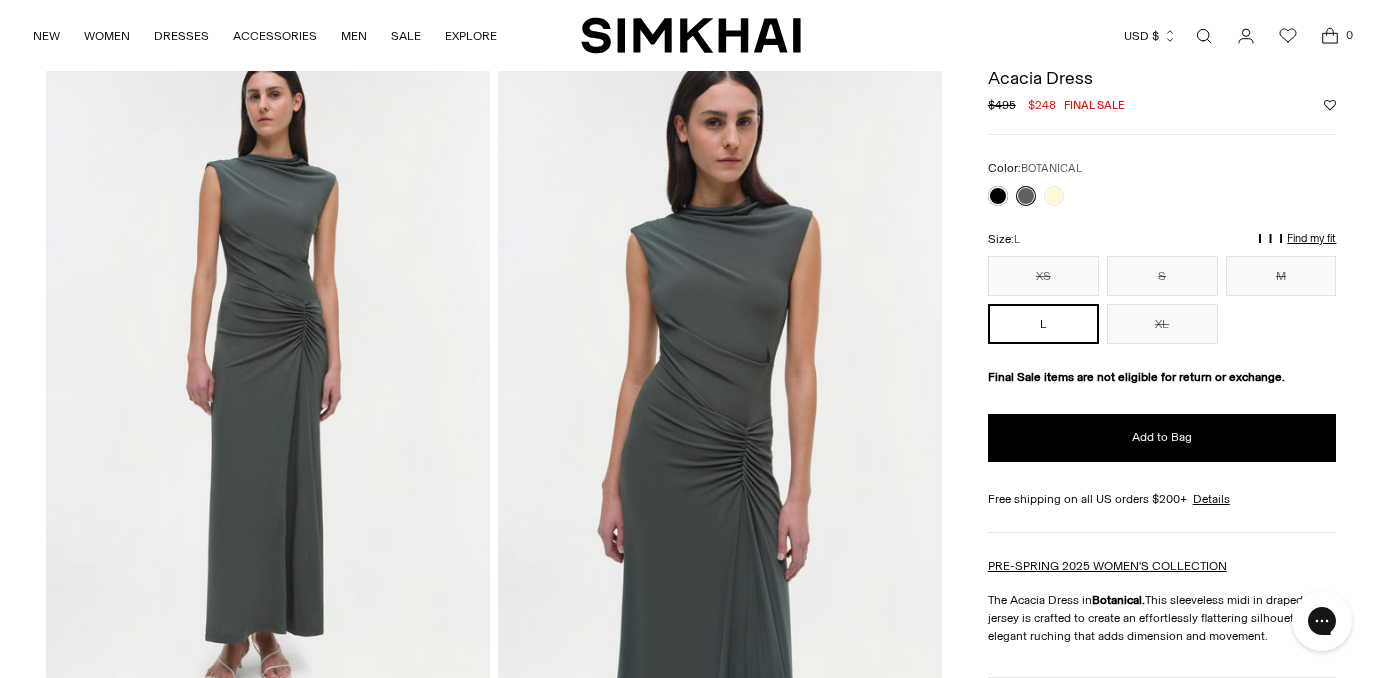 scroll, scrollTop: 64, scrollLeft: 0, axis: vertical 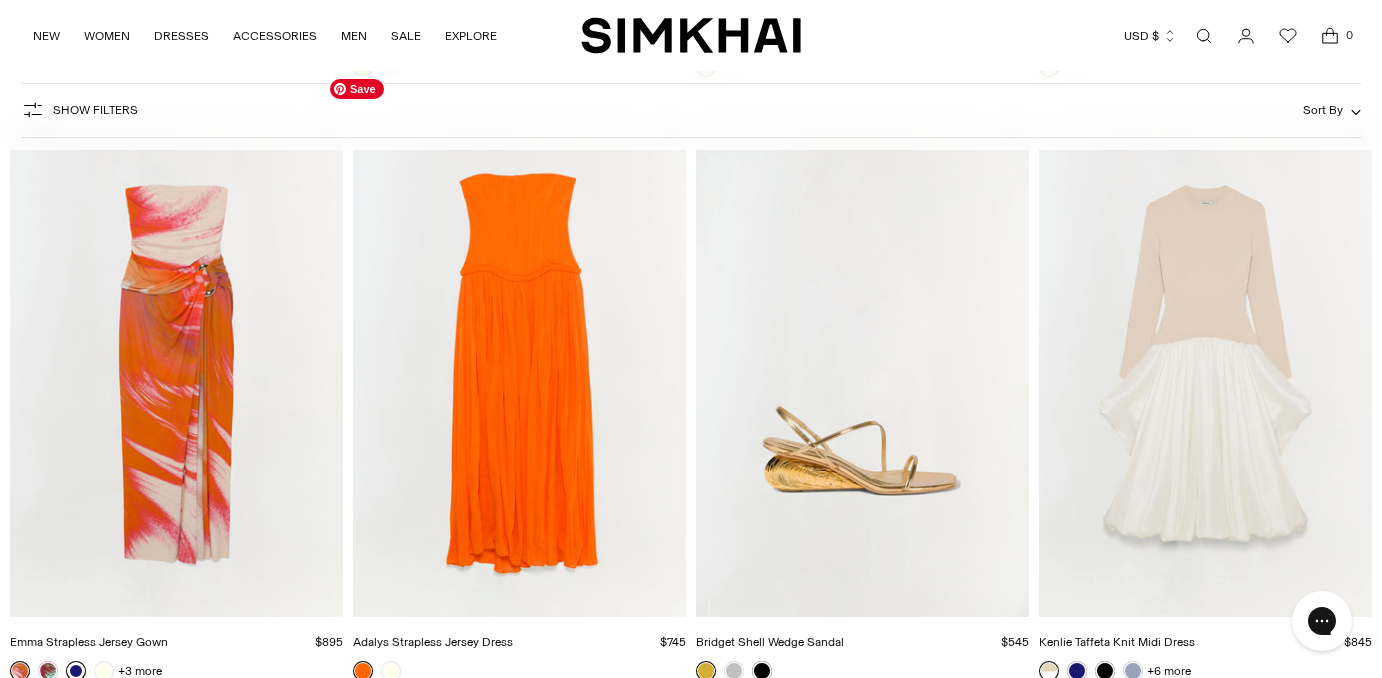 click at bounding box center (0, 0) 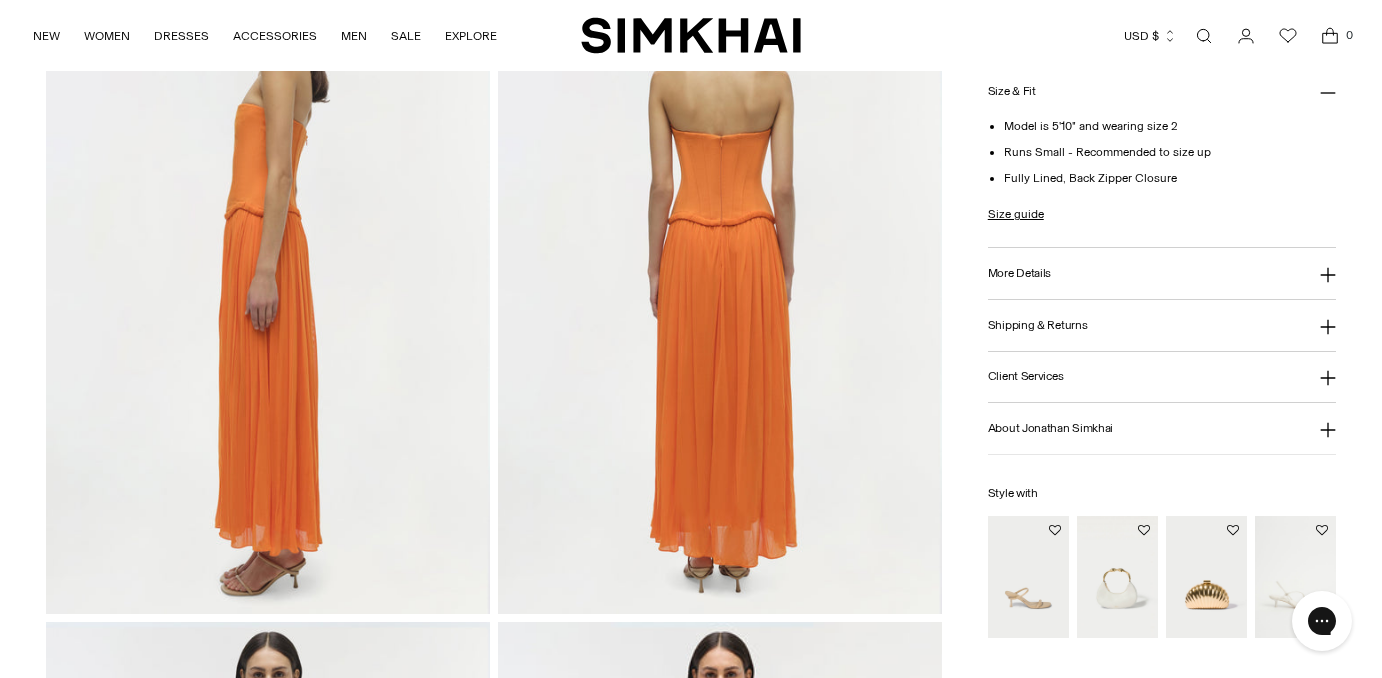 scroll, scrollTop: 960, scrollLeft: 0, axis: vertical 